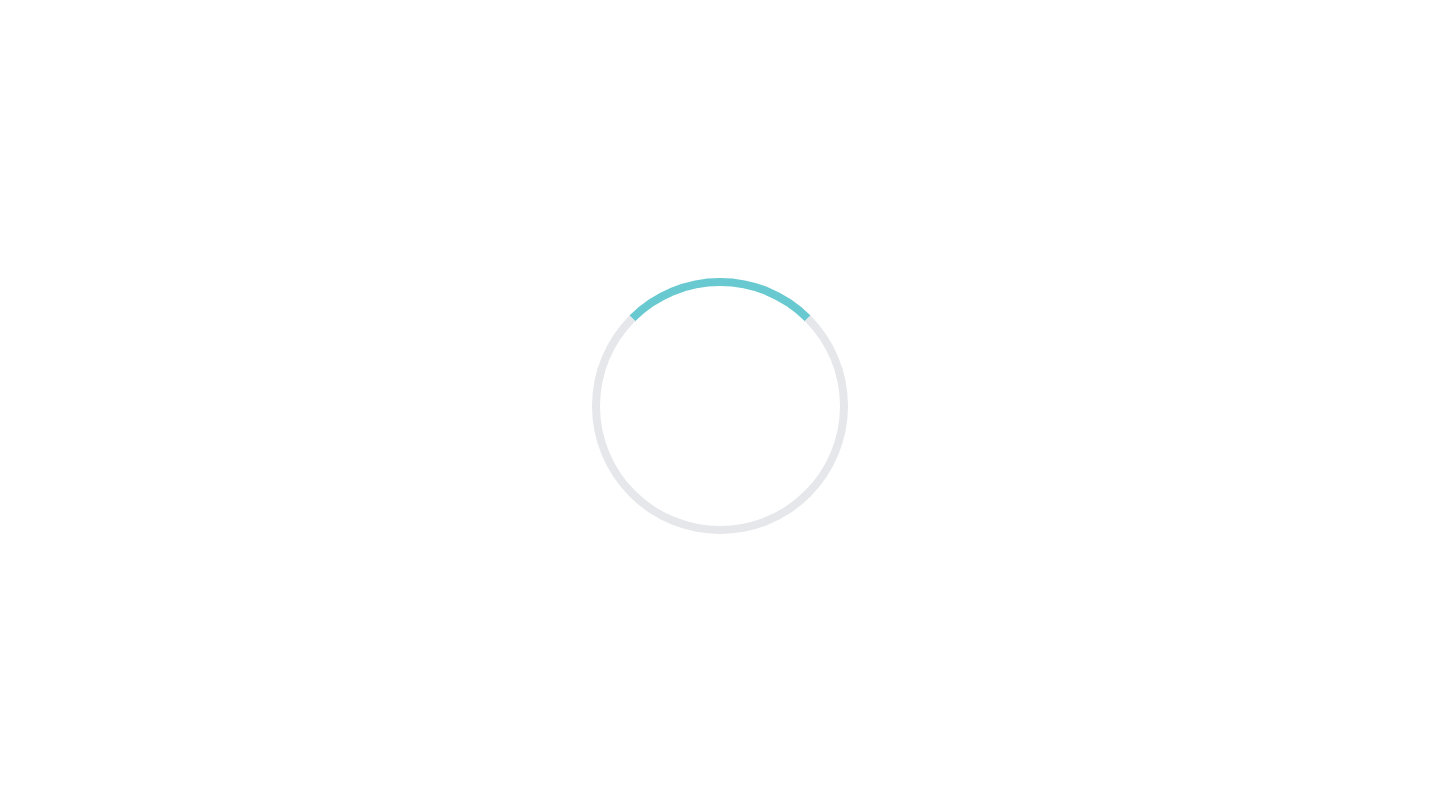 scroll, scrollTop: 0, scrollLeft: 0, axis: both 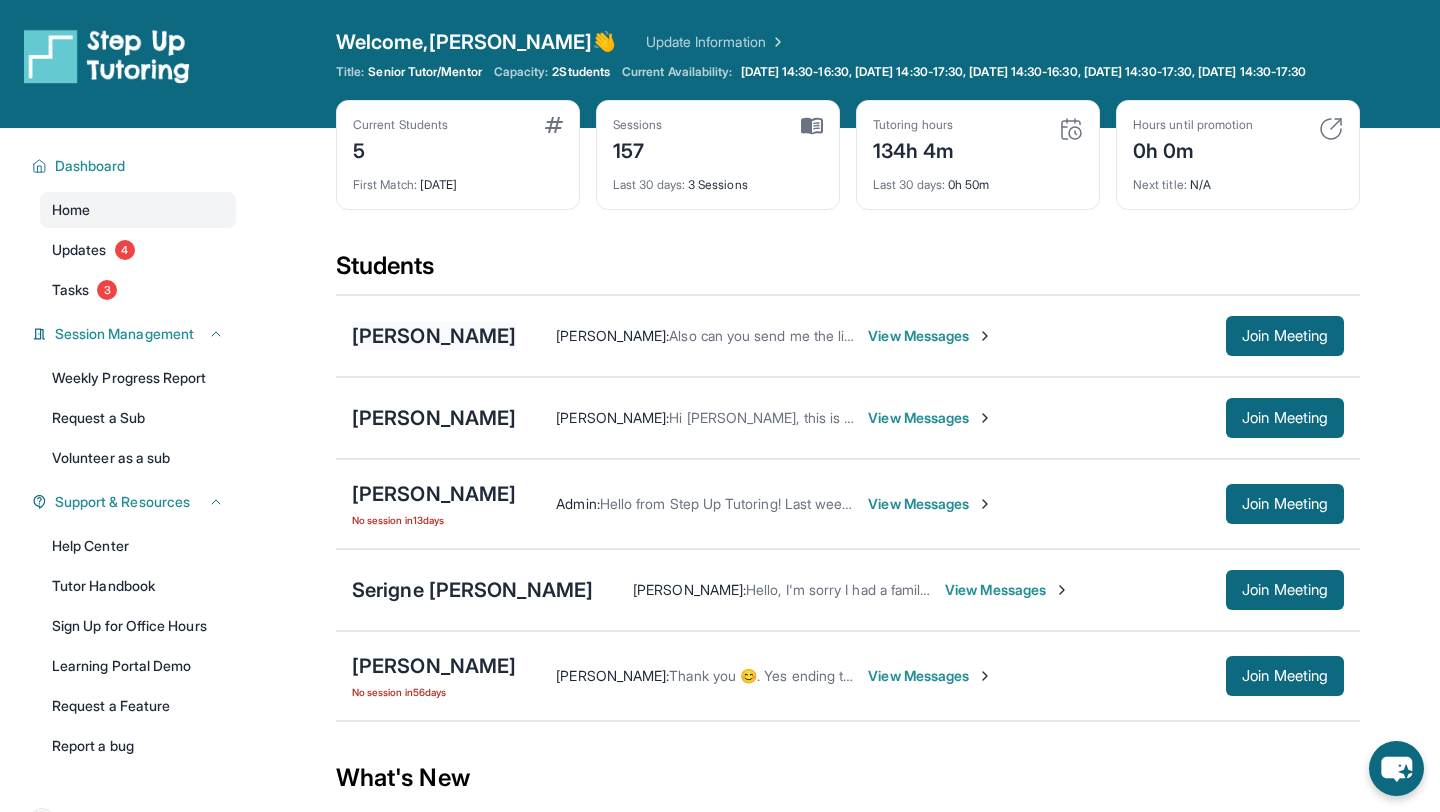 click on "[PERSON_NAME]" at bounding box center (434, 336) 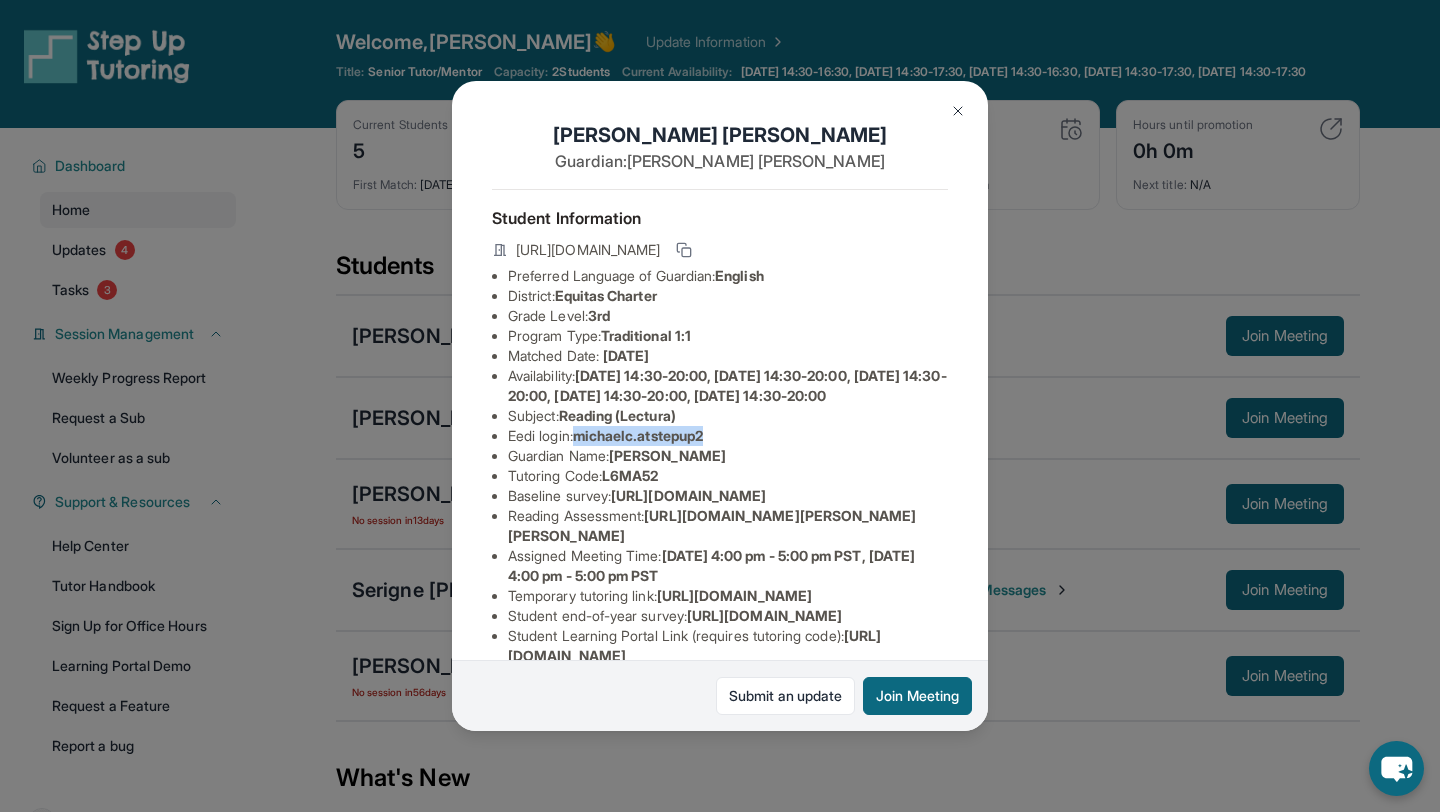 drag, startPoint x: 583, startPoint y: 453, endPoint x: 726, endPoint y: 456, distance: 143.03146 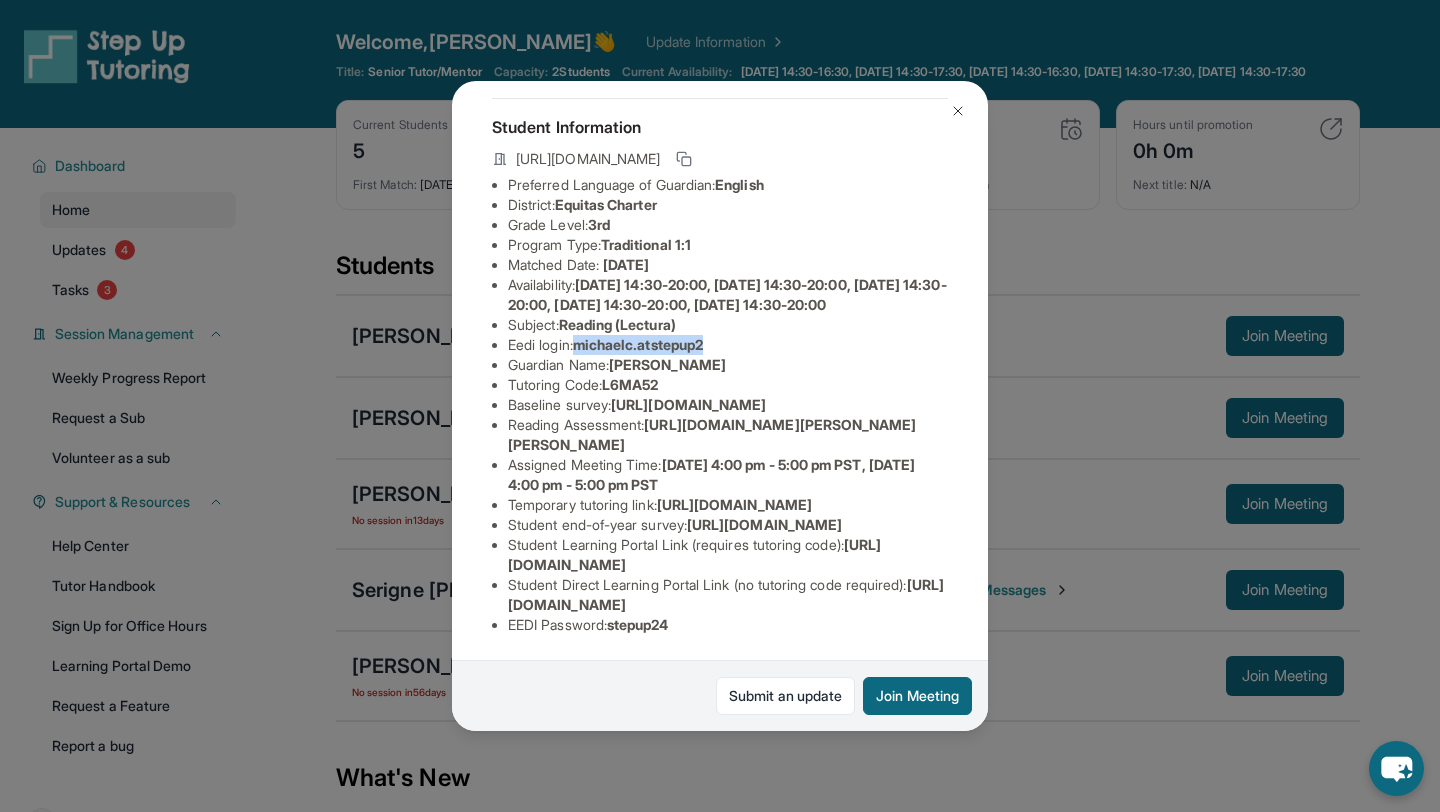 scroll, scrollTop: 246, scrollLeft: 0, axis: vertical 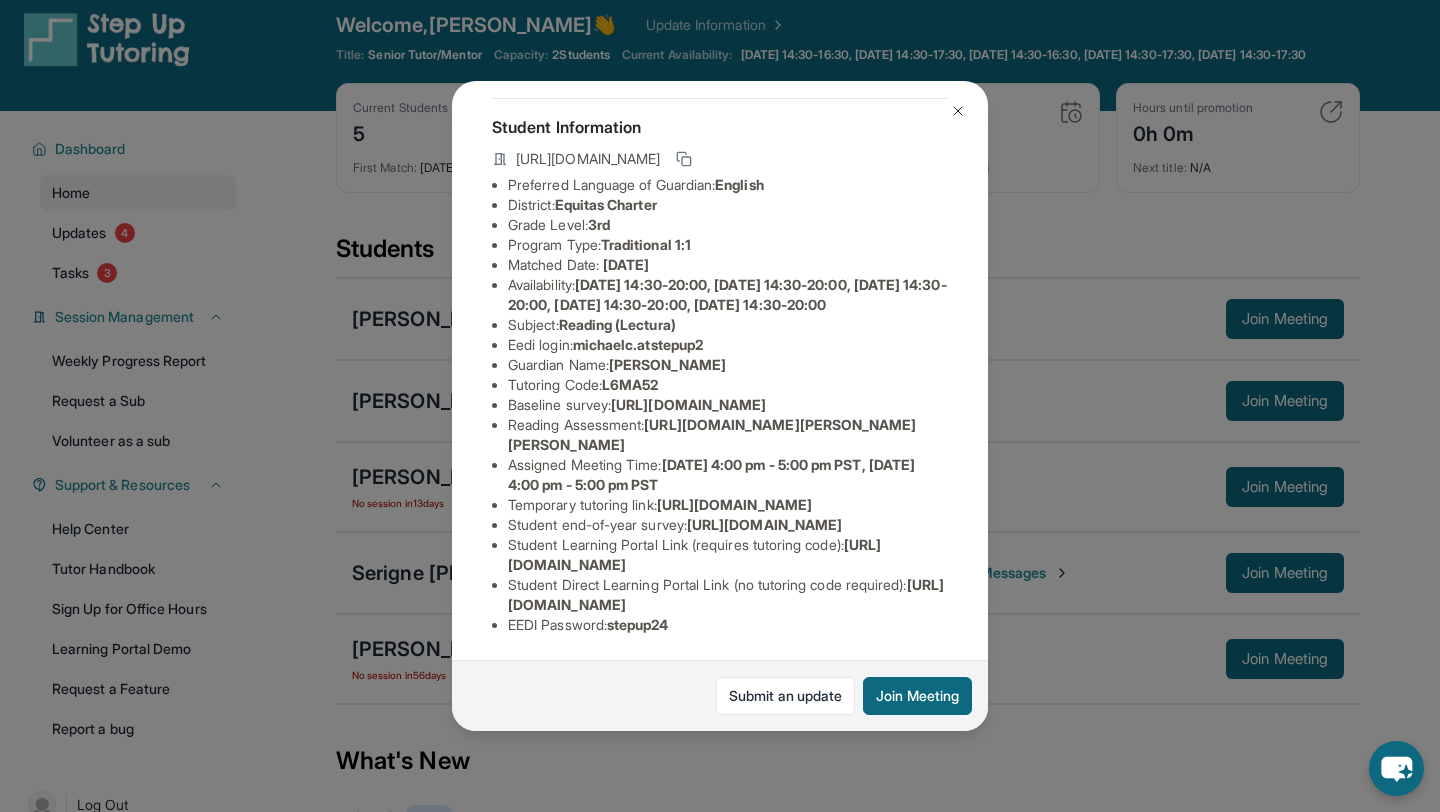 drag, startPoint x: 503, startPoint y: 567, endPoint x: 864, endPoint y: 560, distance: 361.06787 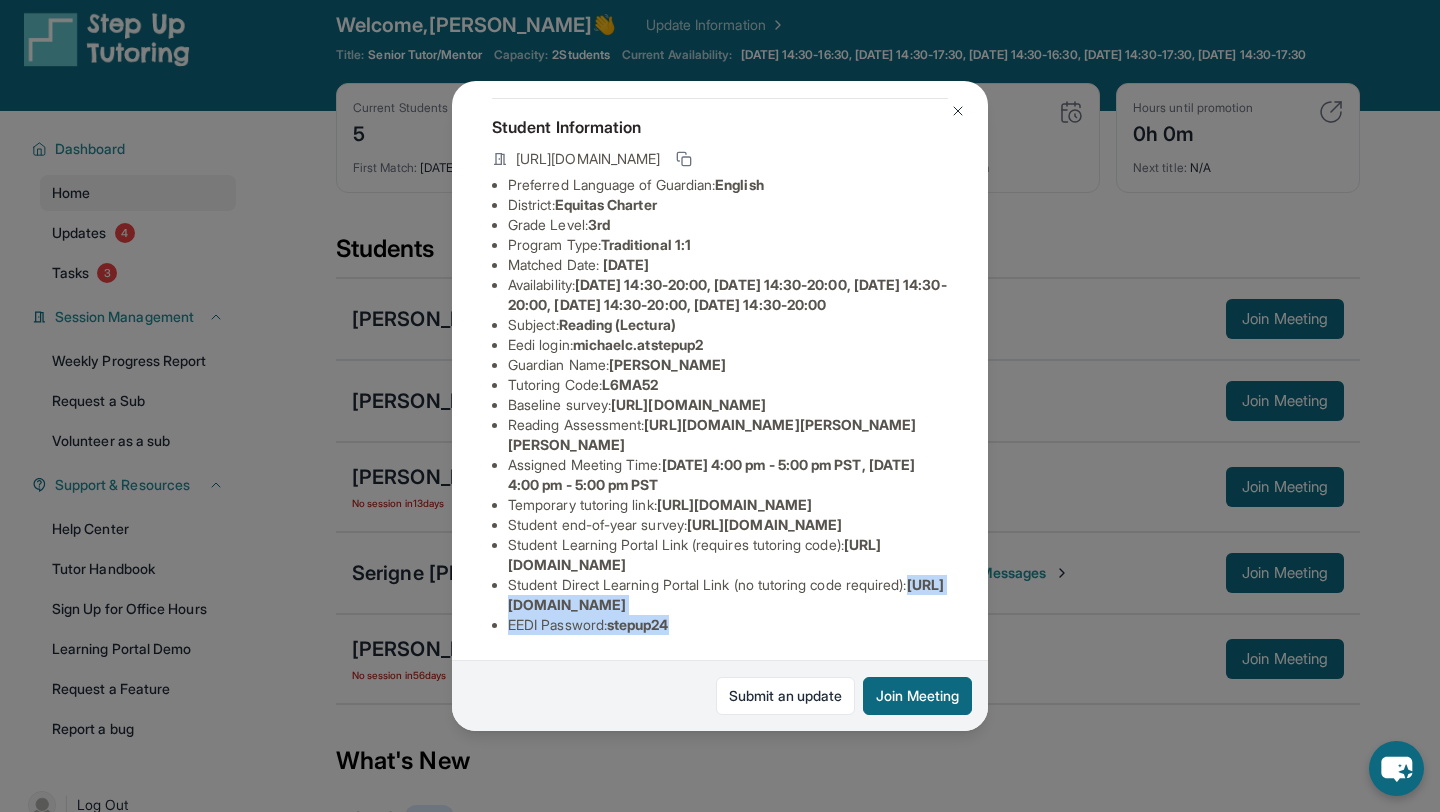 drag, startPoint x: 506, startPoint y: 607, endPoint x: 939, endPoint y: 613, distance: 433.04156 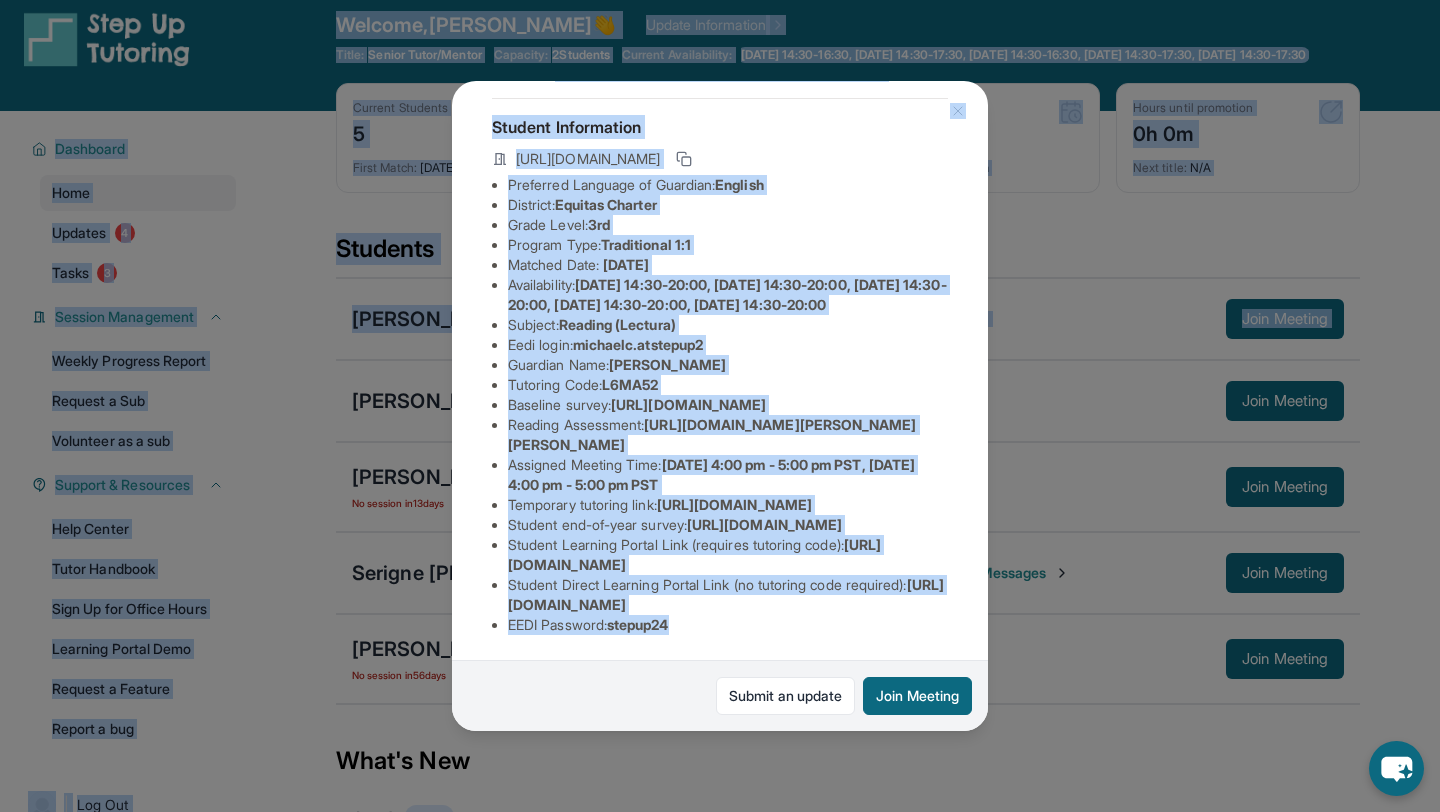 scroll, scrollTop: 0, scrollLeft: 0, axis: both 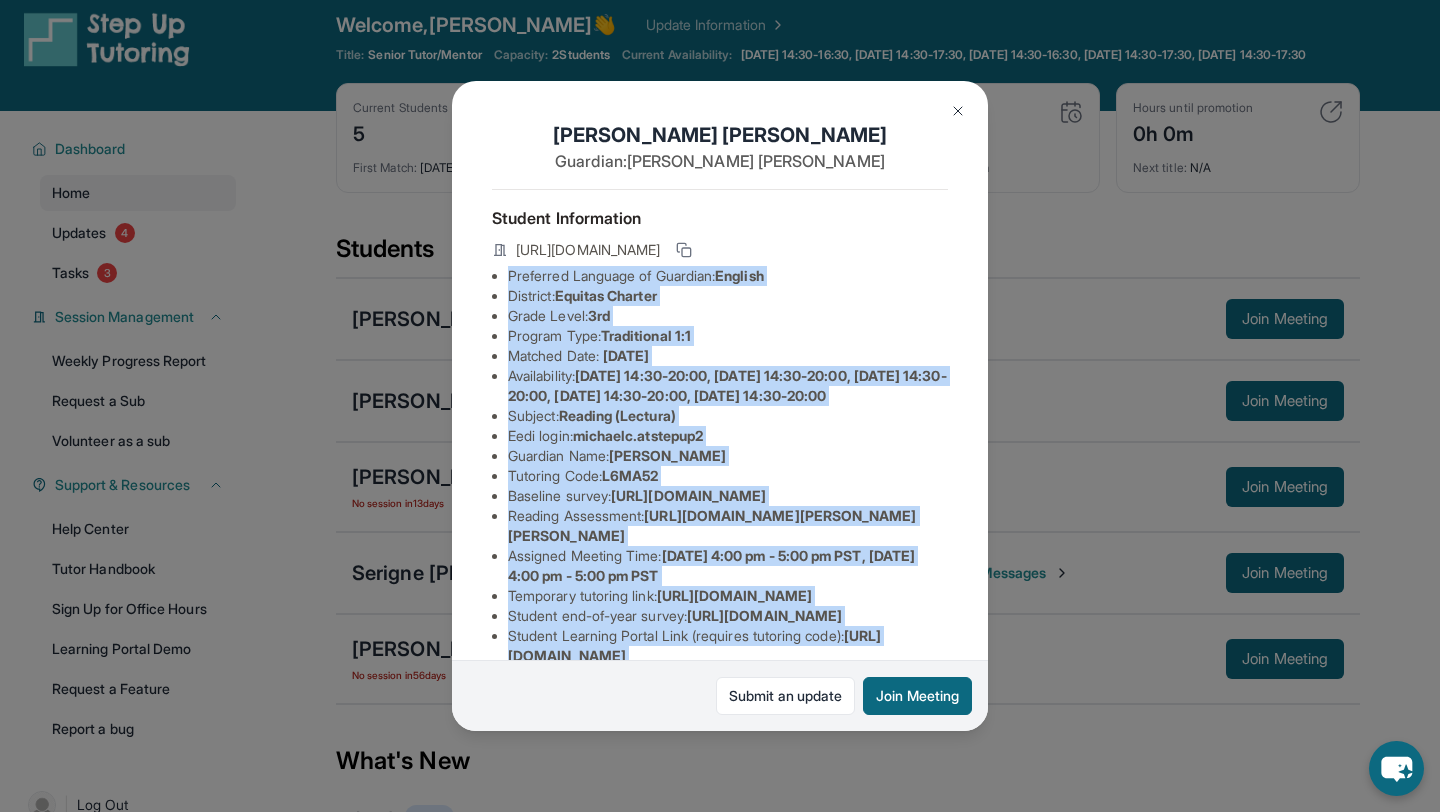 drag, startPoint x: 712, startPoint y: 637, endPoint x: 492, endPoint y: 276, distance: 422.75406 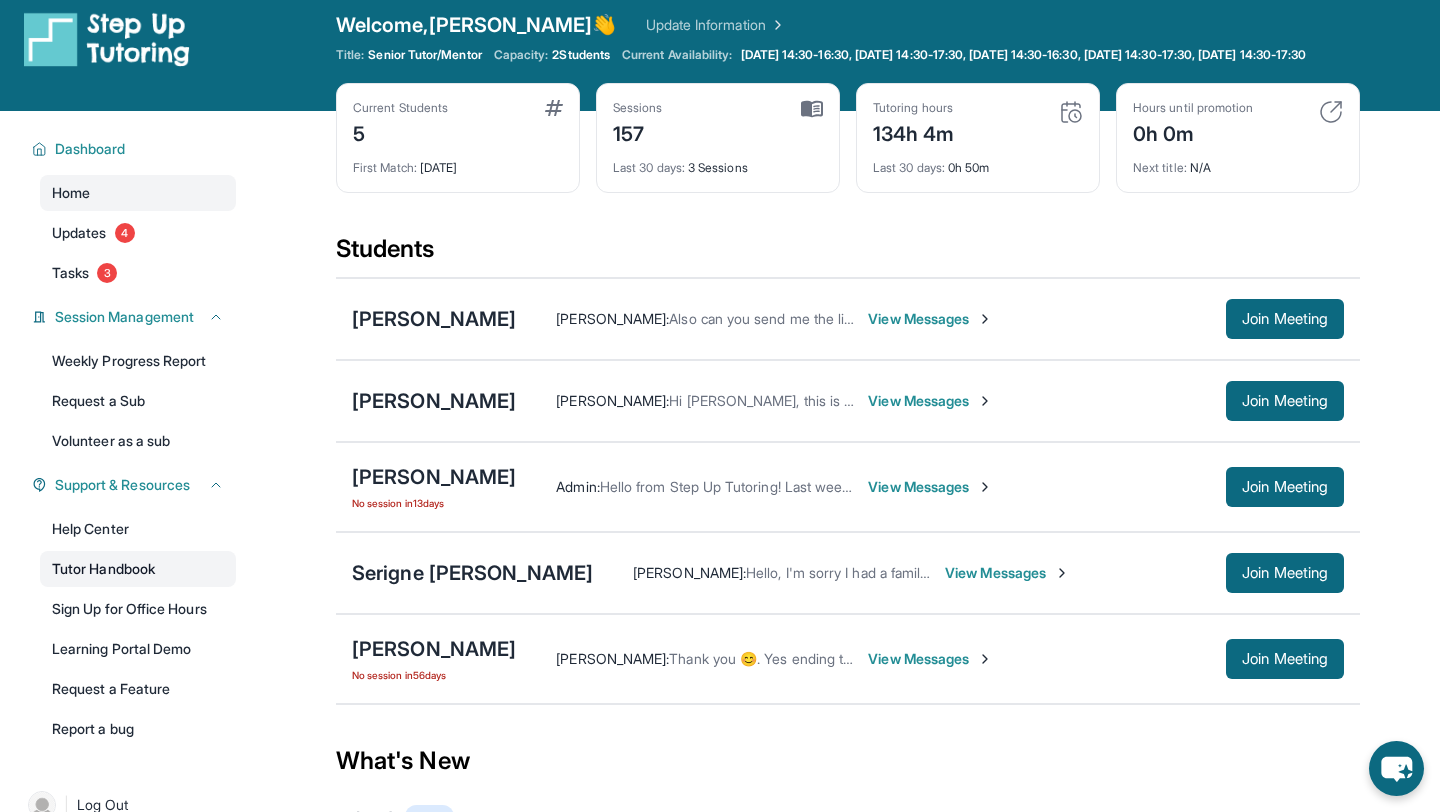 click on "Tutor Handbook" at bounding box center [138, 569] 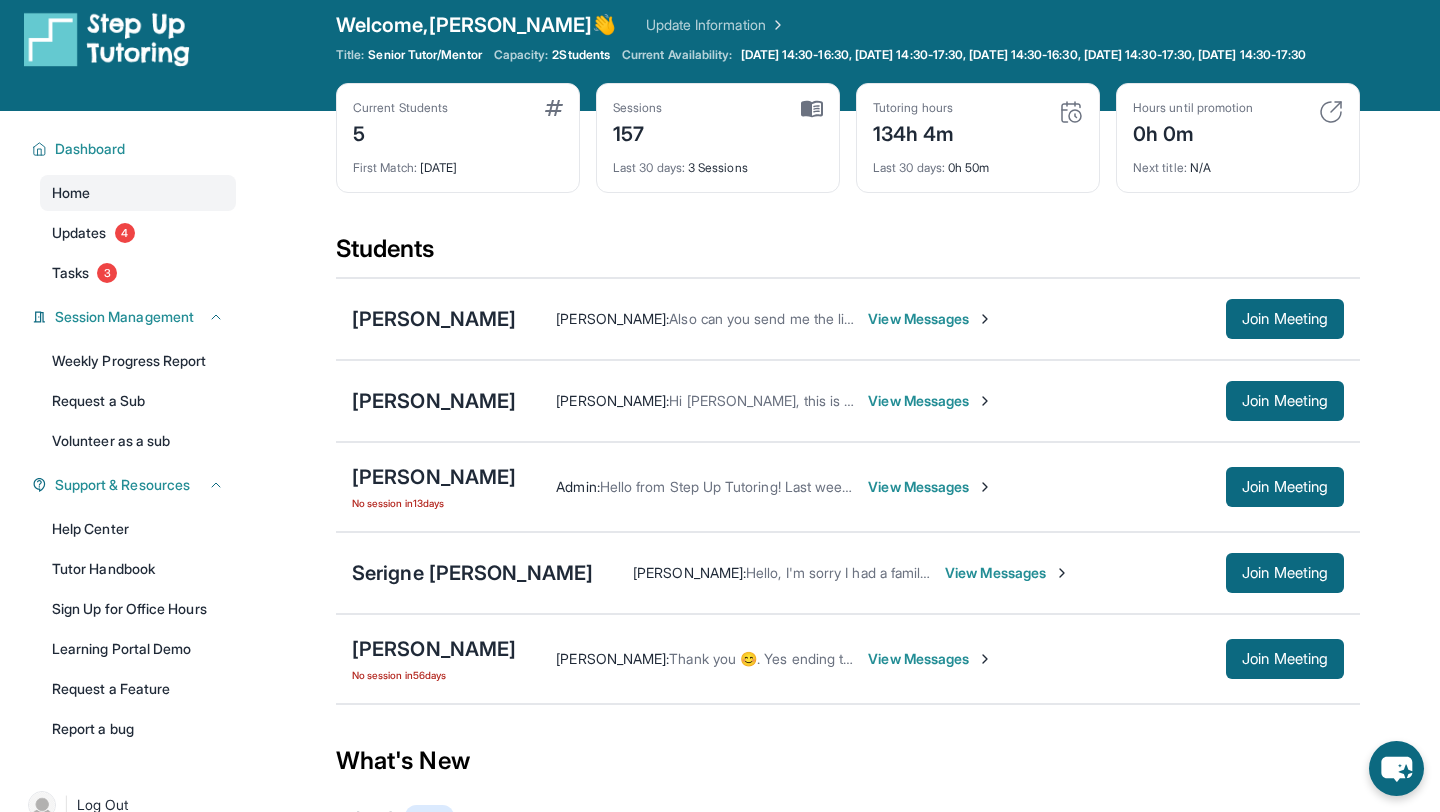 click on "Also can you send me the link to log in" at bounding box center [791, 318] 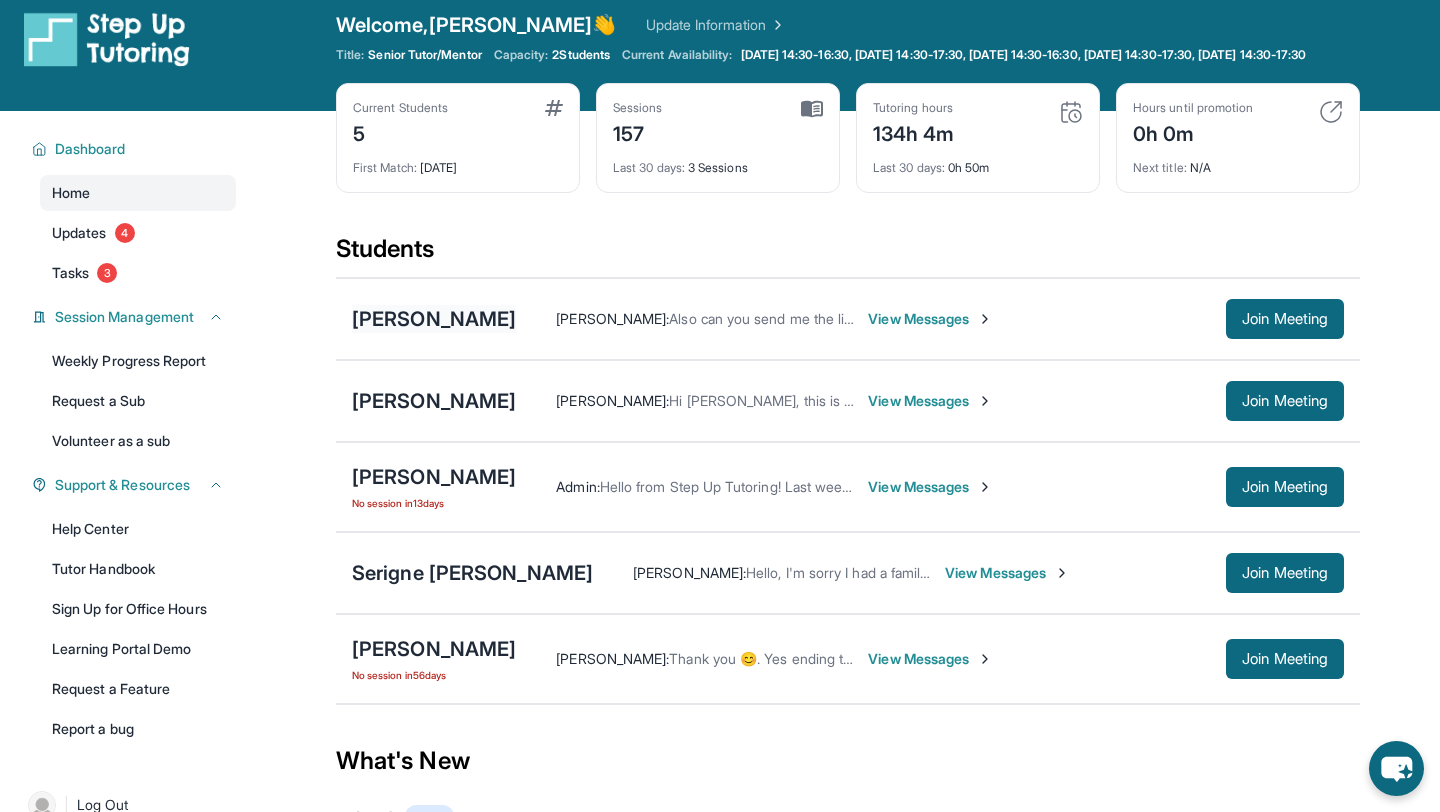 click on "[PERSON_NAME]" at bounding box center [434, 319] 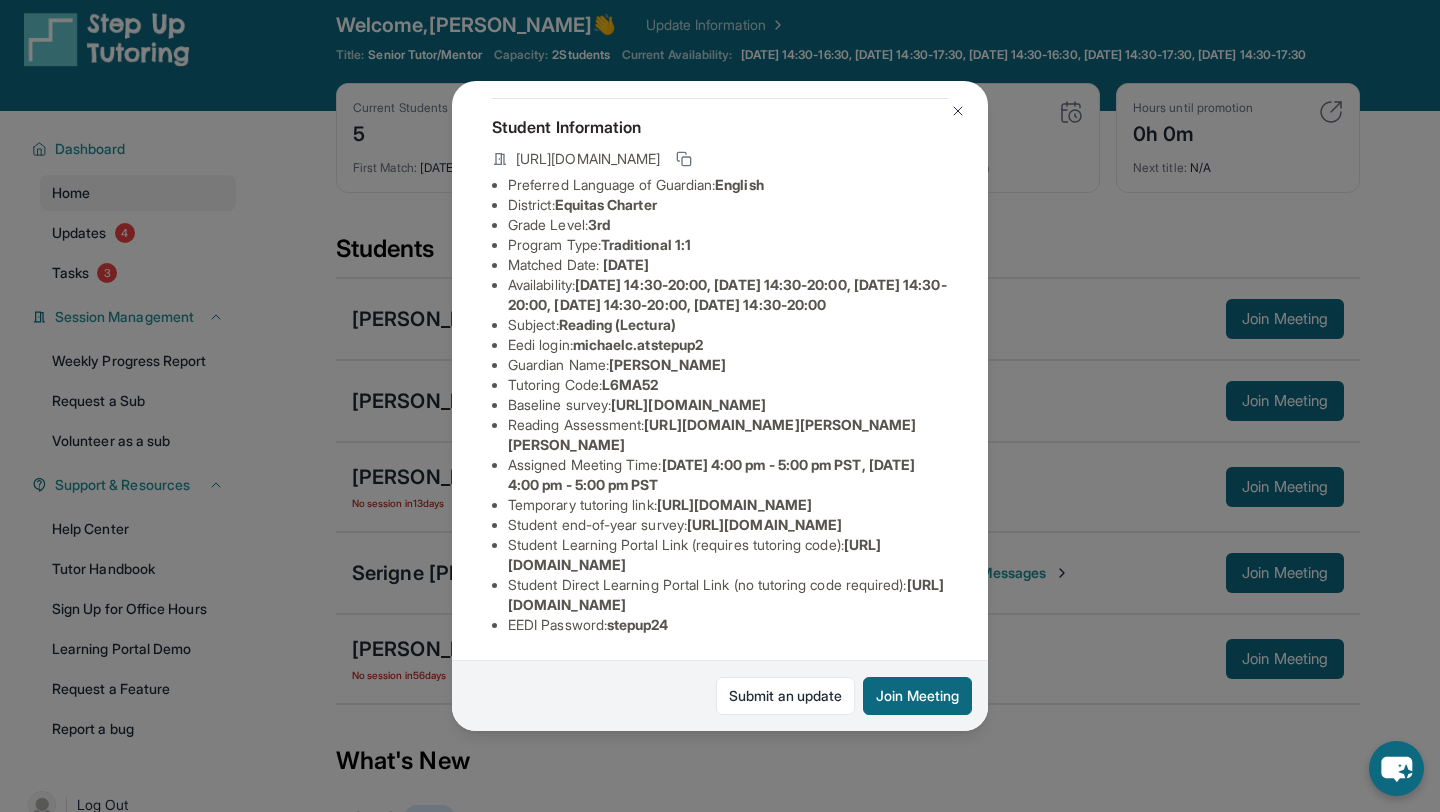 scroll, scrollTop: 311, scrollLeft: 0, axis: vertical 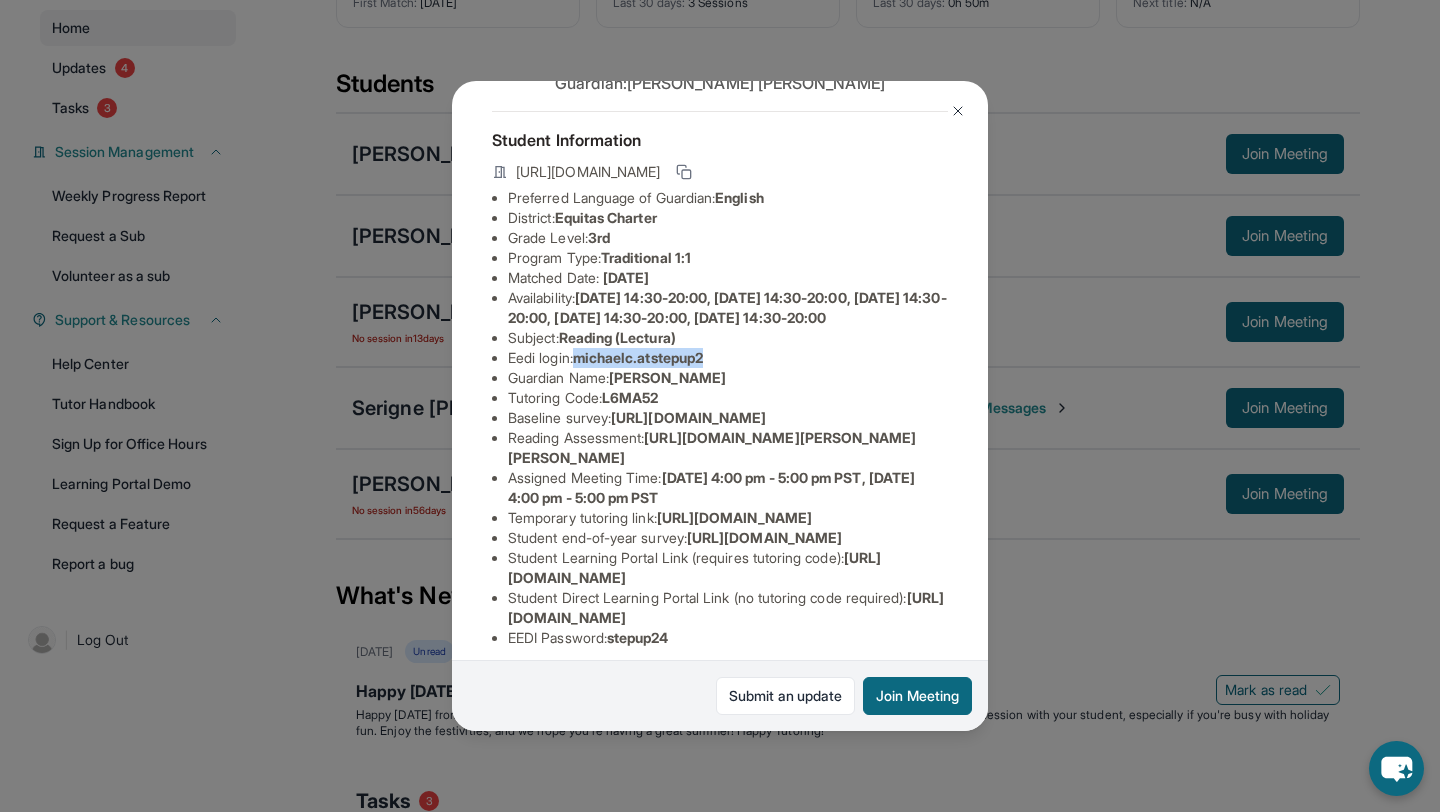 drag, startPoint x: 584, startPoint y: 376, endPoint x: 737, endPoint y: 380, distance: 153.05228 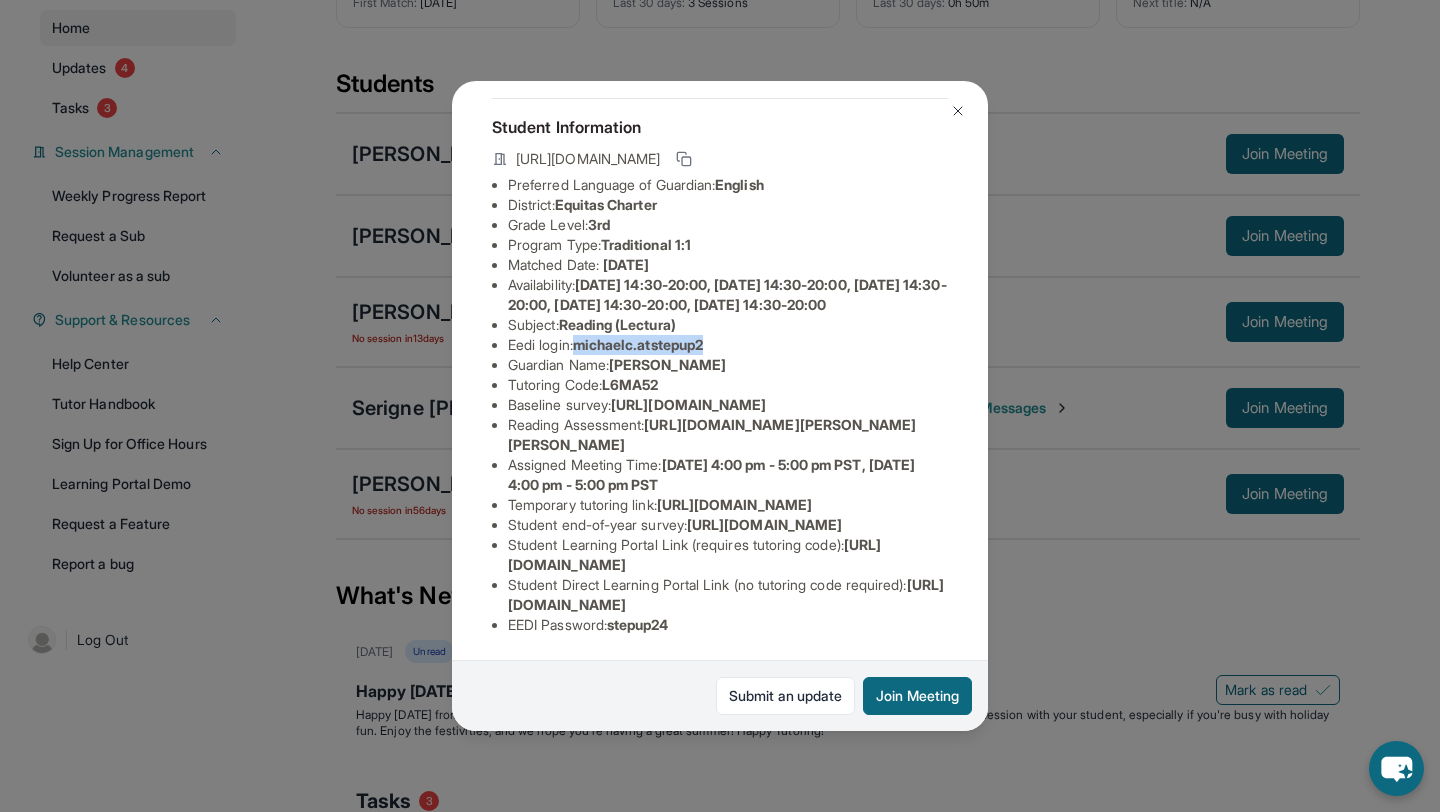 scroll, scrollTop: 311, scrollLeft: 0, axis: vertical 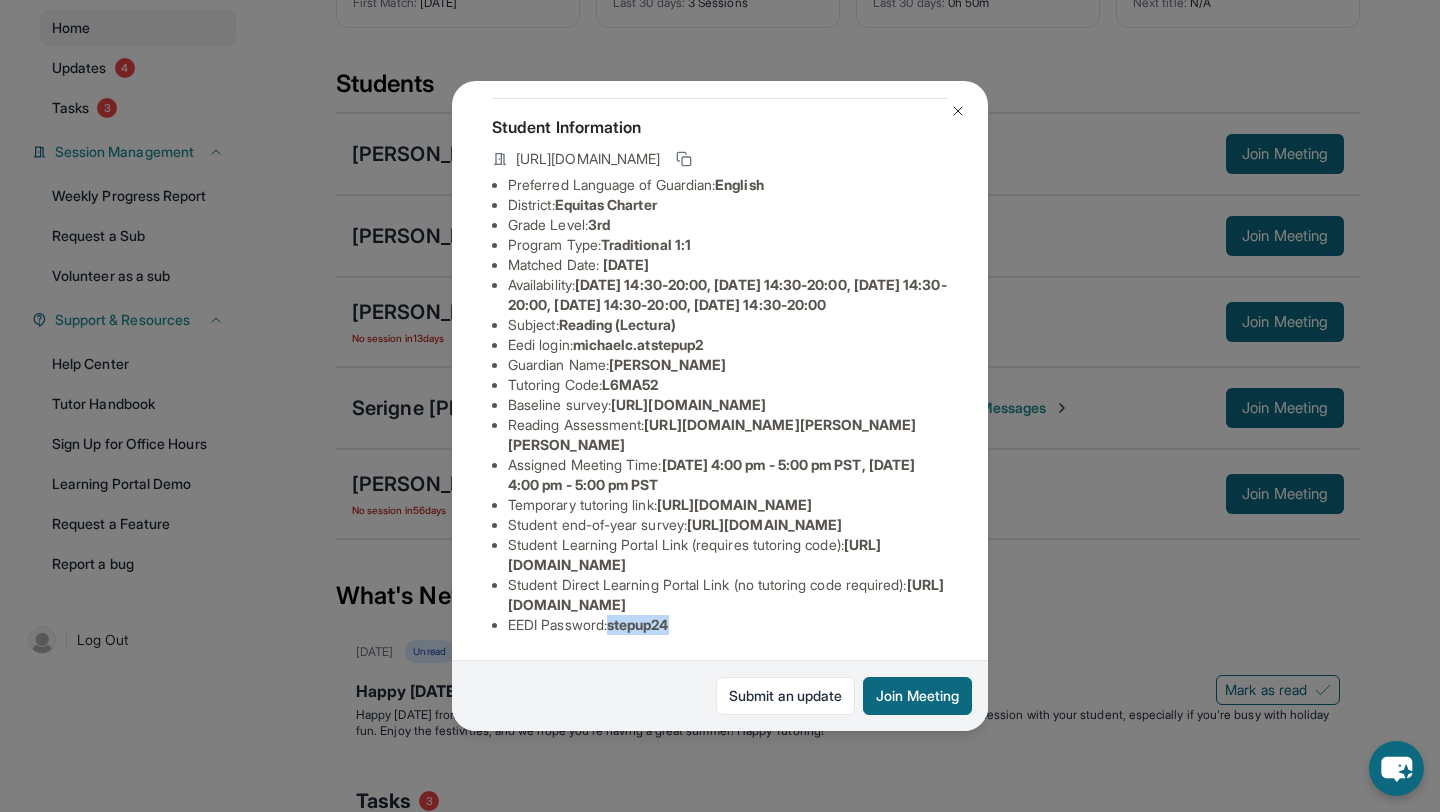 drag, startPoint x: 616, startPoint y: 625, endPoint x: 730, endPoint y: 623, distance: 114.01754 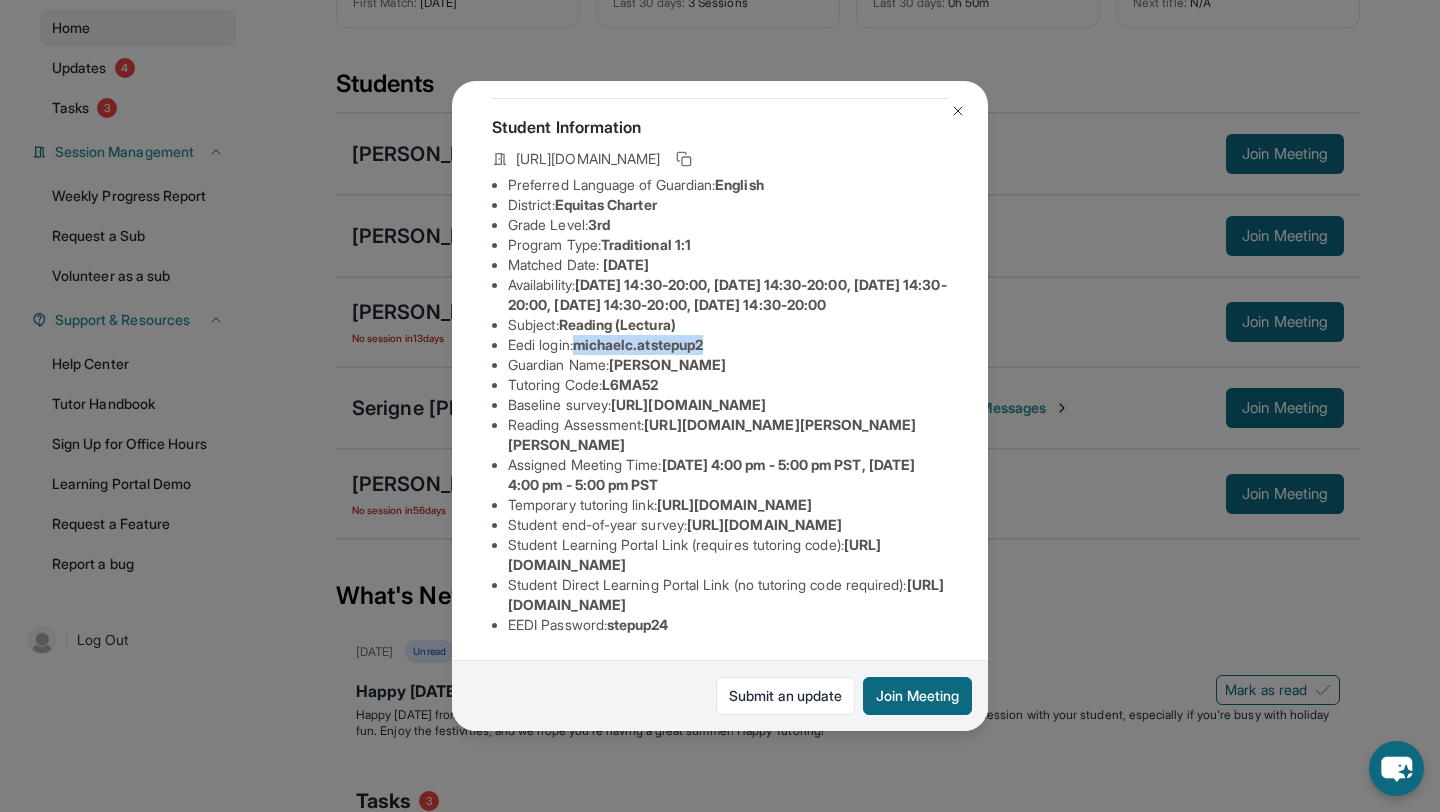 drag, startPoint x: 583, startPoint y: 359, endPoint x: 805, endPoint y: 346, distance: 222.38031 